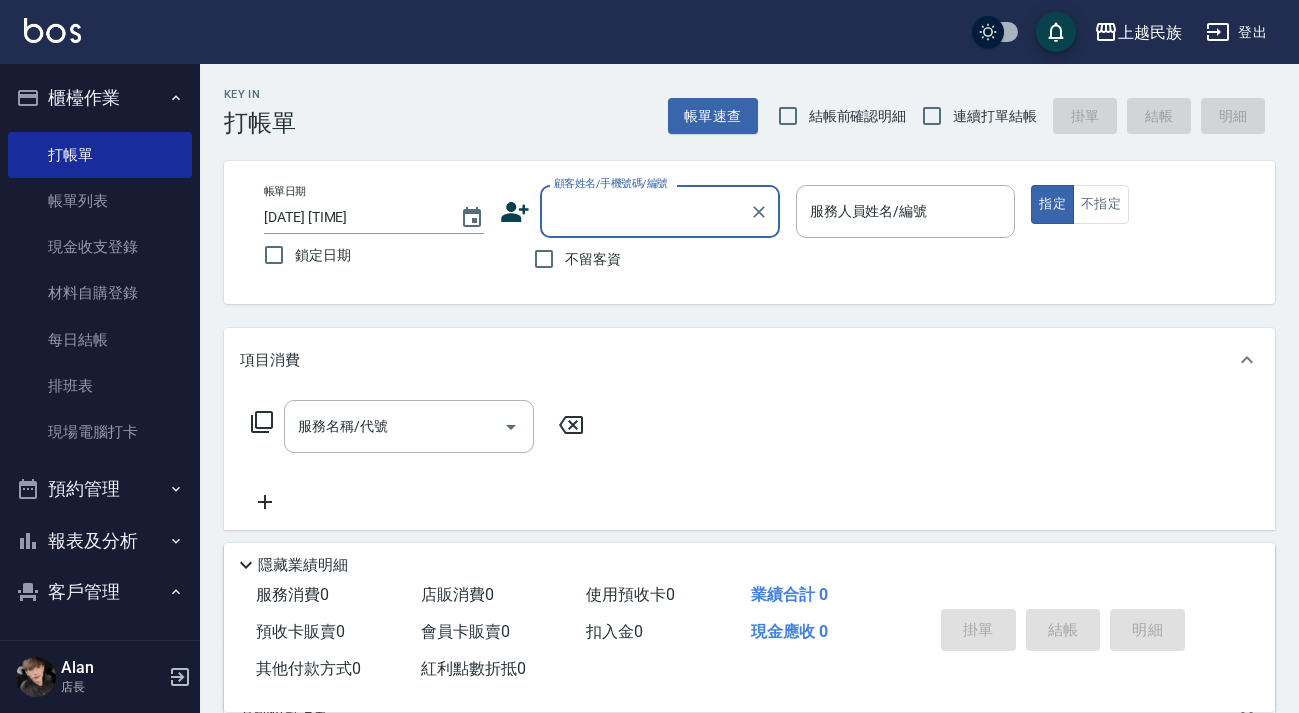 scroll, scrollTop: 0, scrollLeft: 0, axis: both 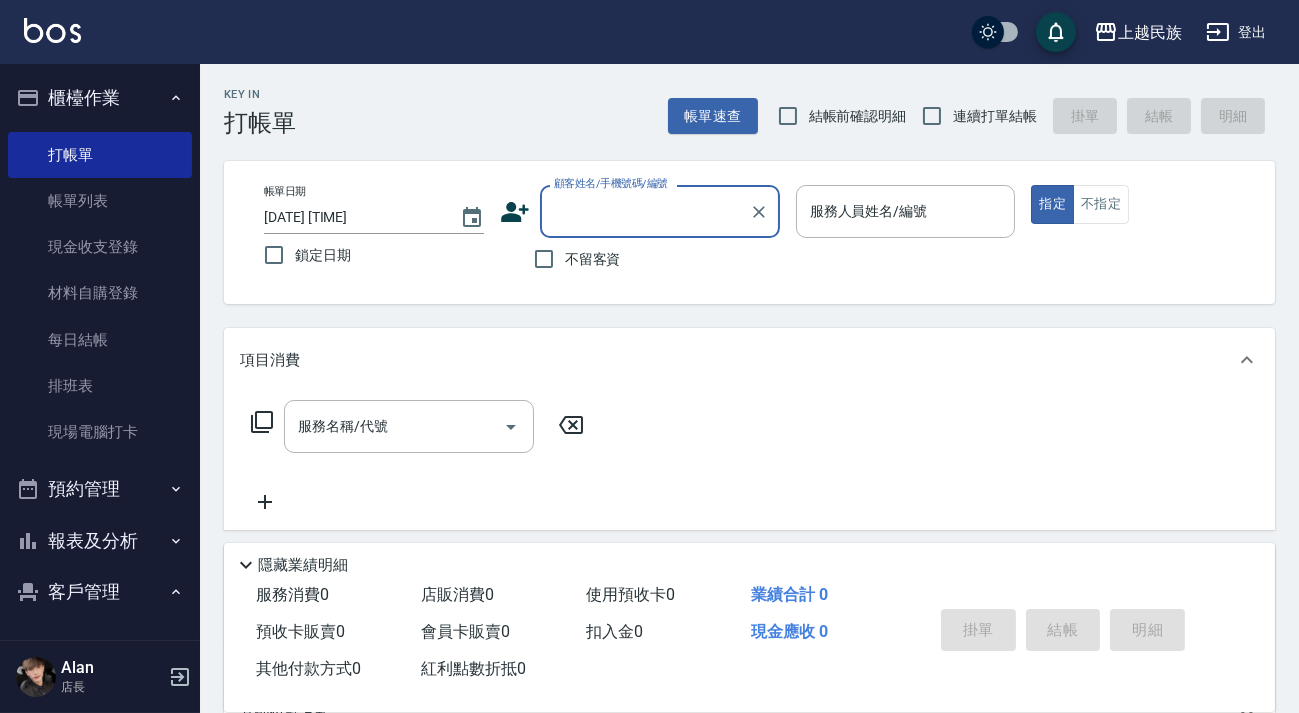 click on "現場電腦打卡" at bounding box center [100, 432] 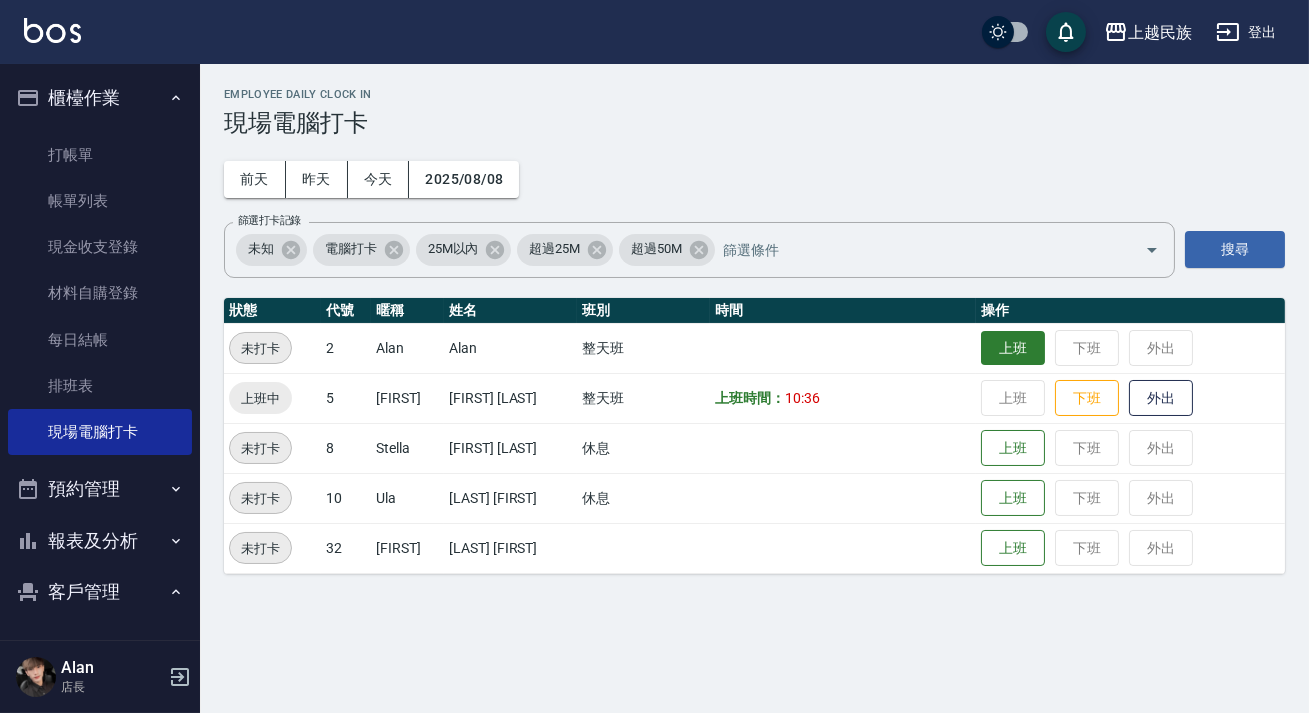 click on "上班" at bounding box center (1013, 348) 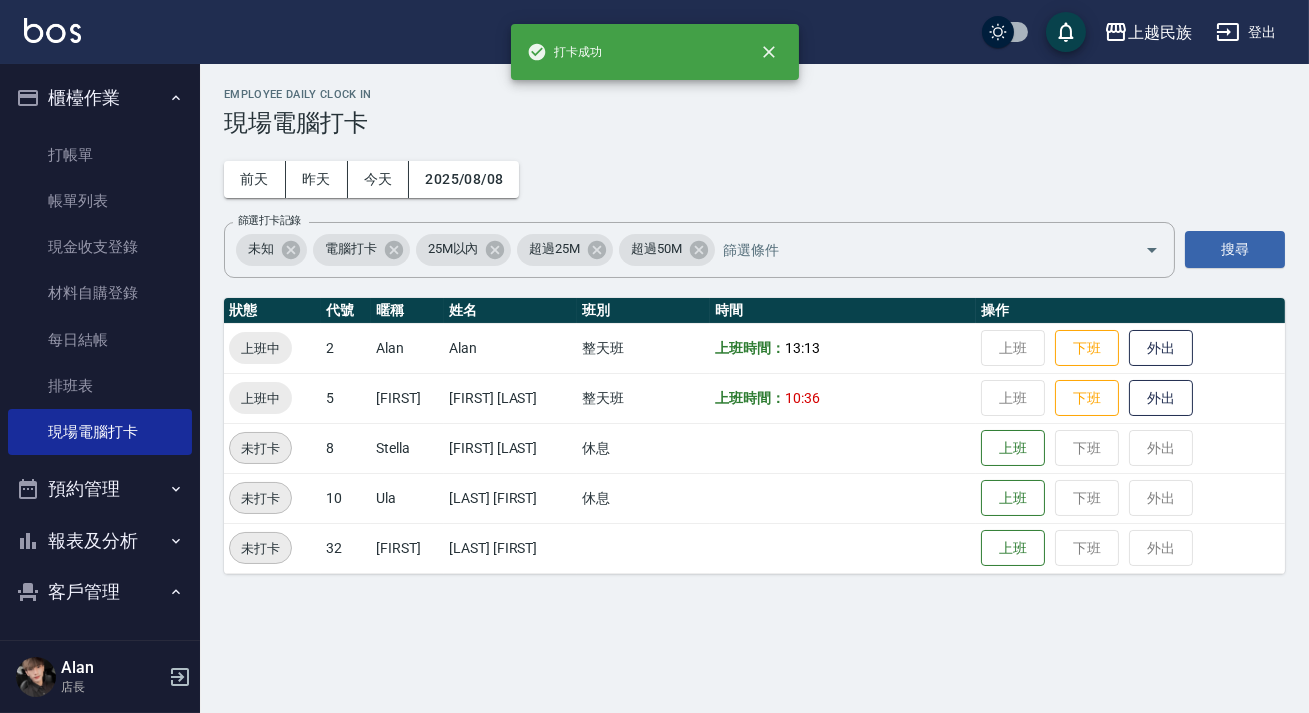 click on "上越民族 登出" at bounding box center (654, 32) 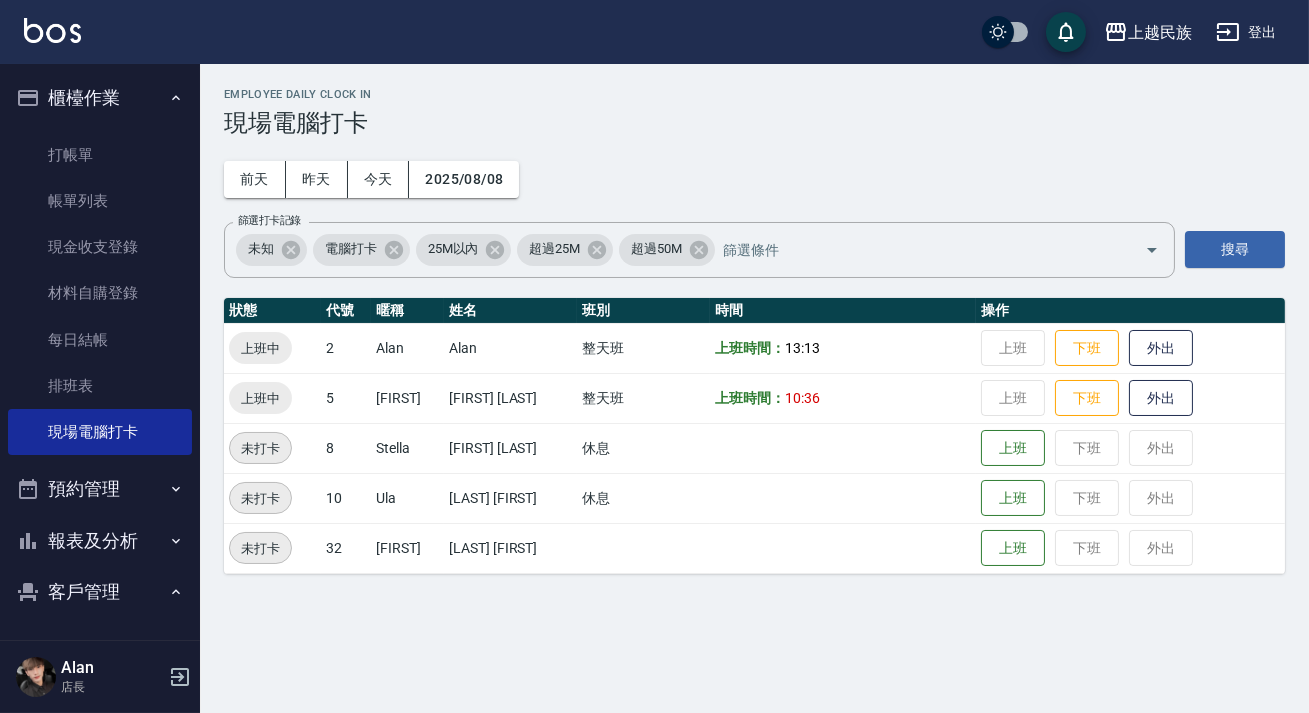 click at bounding box center [52, 30] 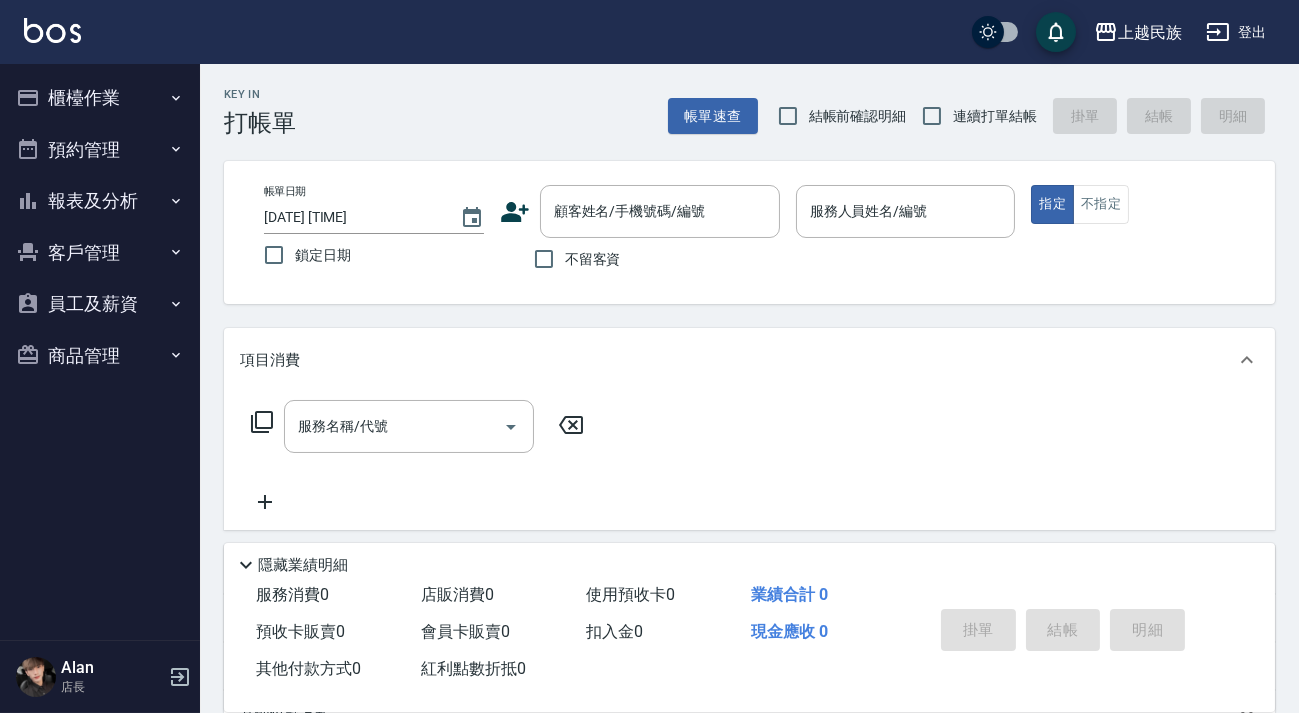 drag, startPoint x: 88, startPoint y: 105, endPoint x: 95, endPoint y: 148, distance: 43.56604 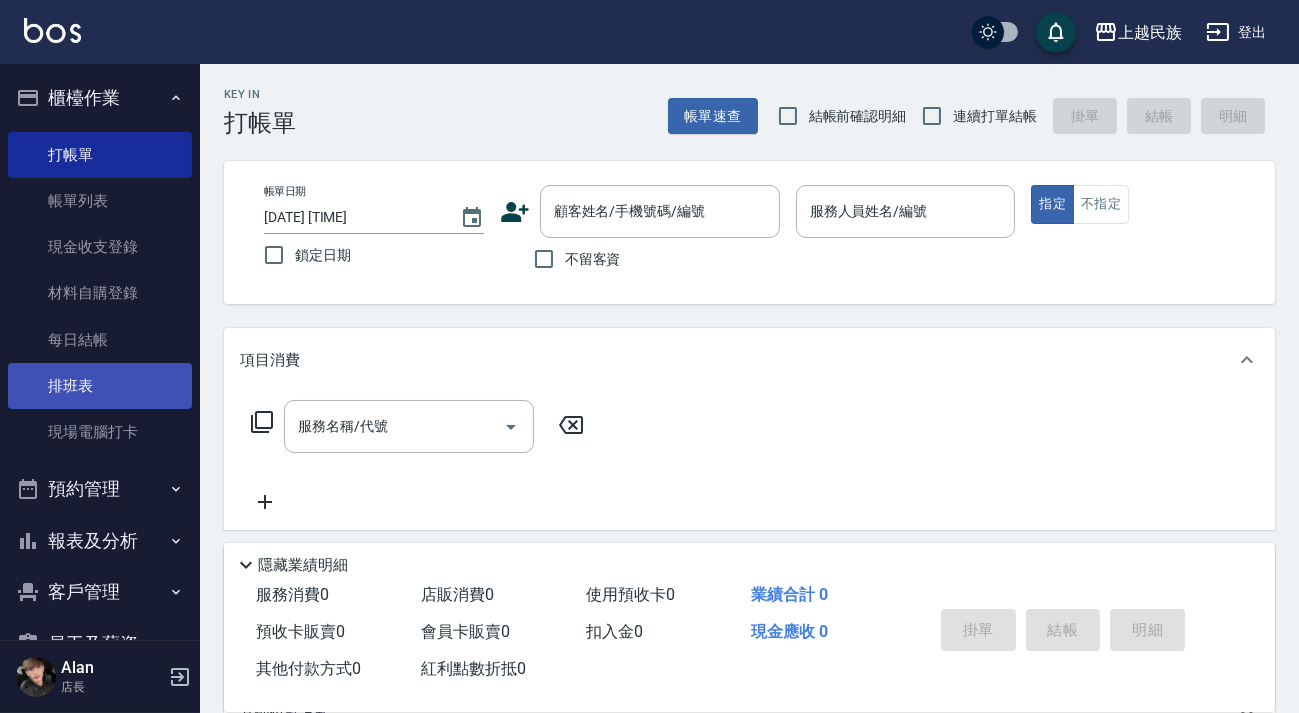 click on "排班表" at bounding box center (100, 386) 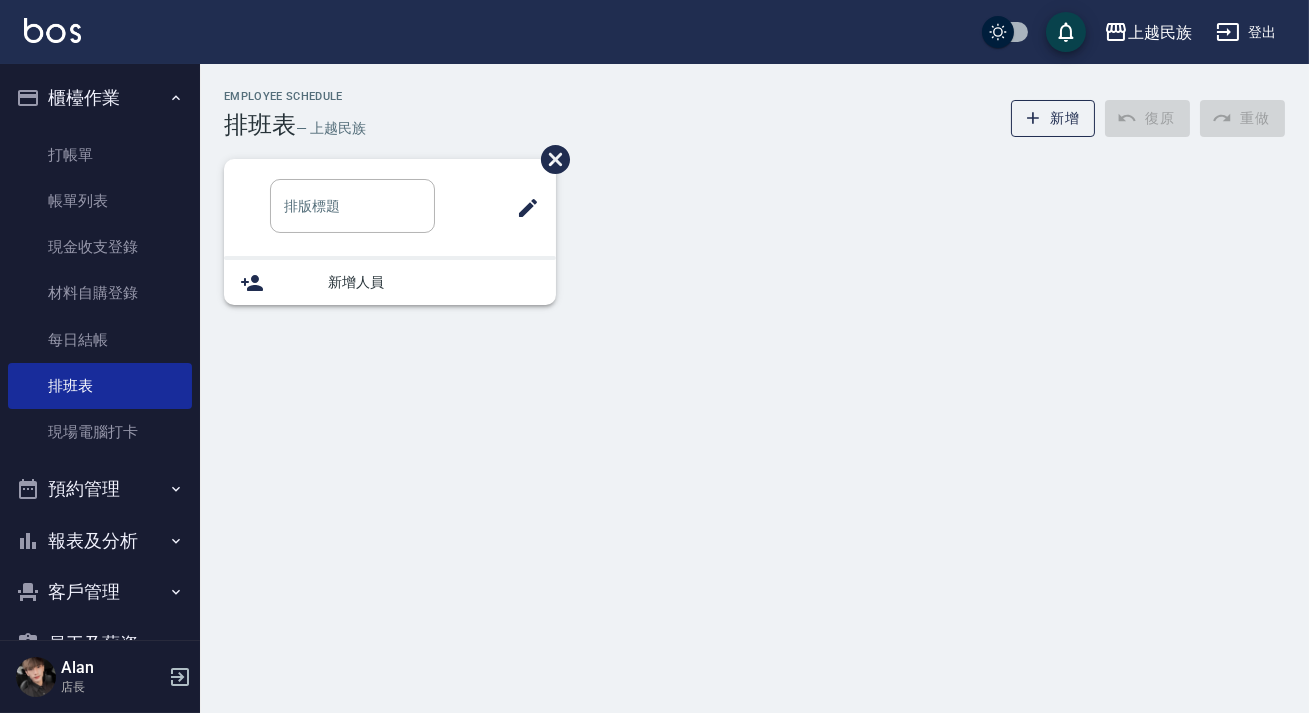 type on "GOMAJI洗剪" 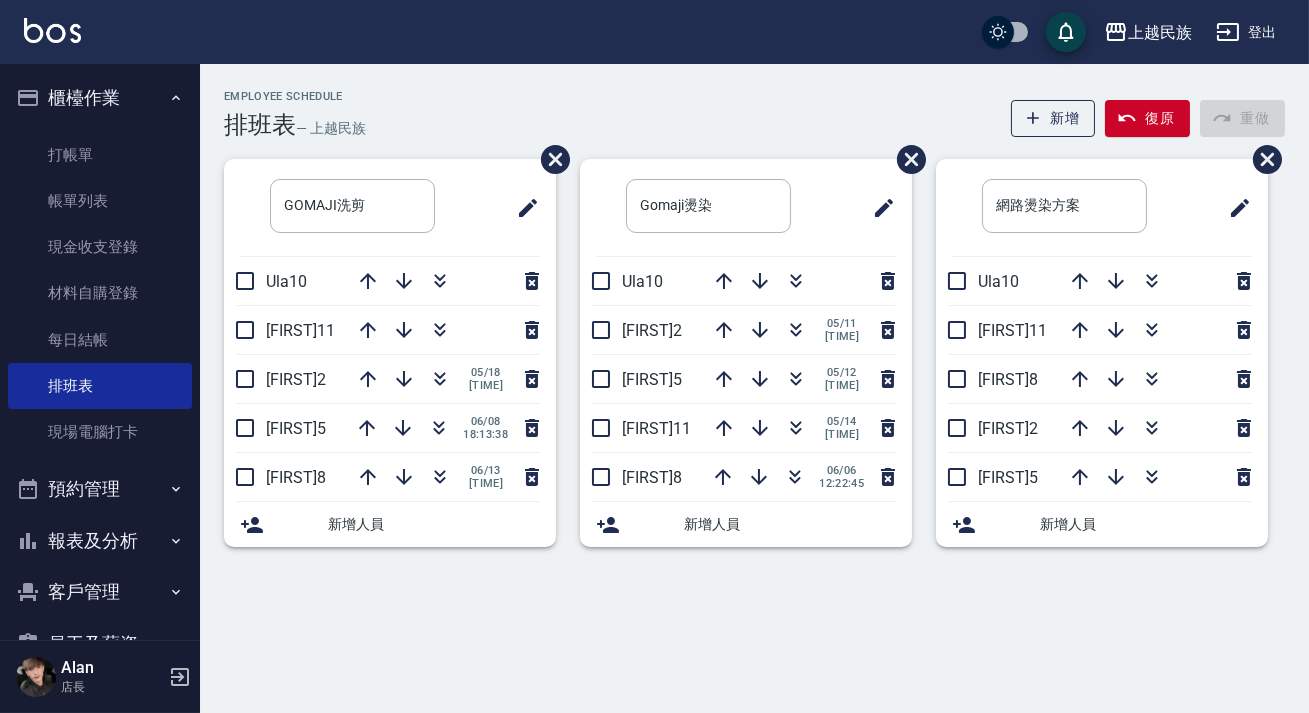 click at bounding box center [52, 30] 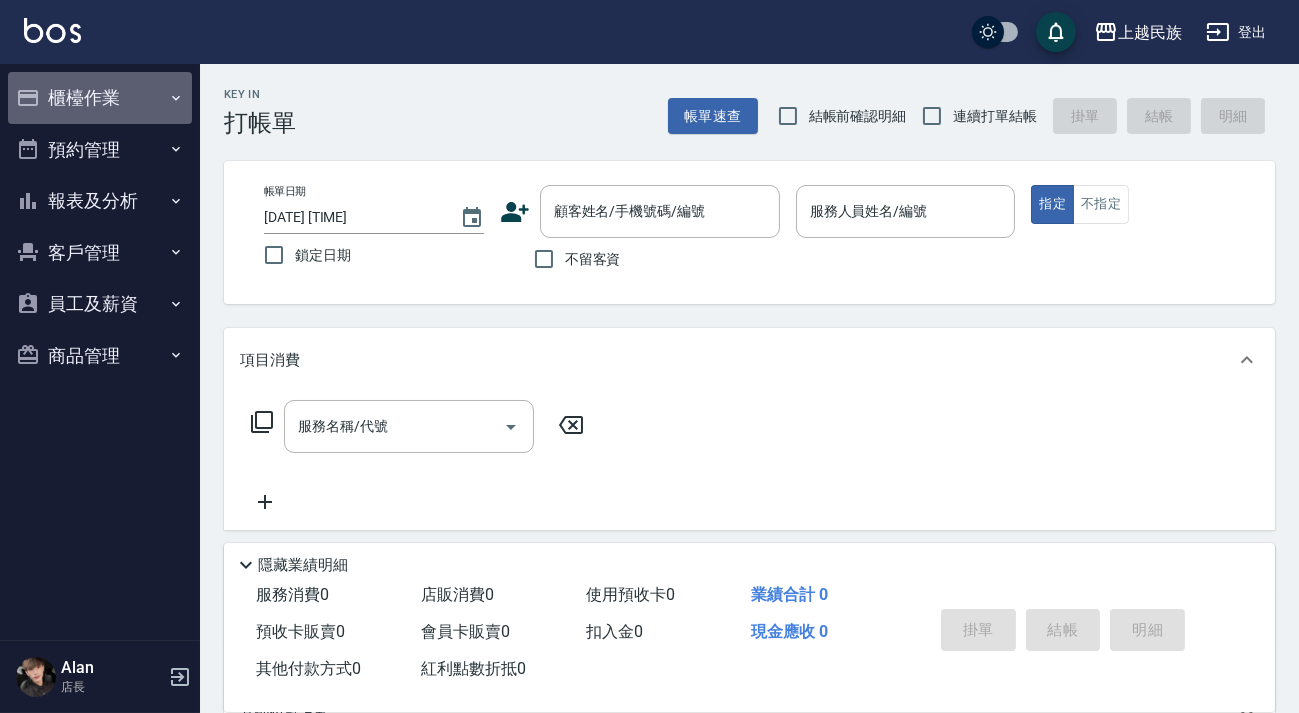 click on "櫃檯作業" at bounding box center (100, 98) 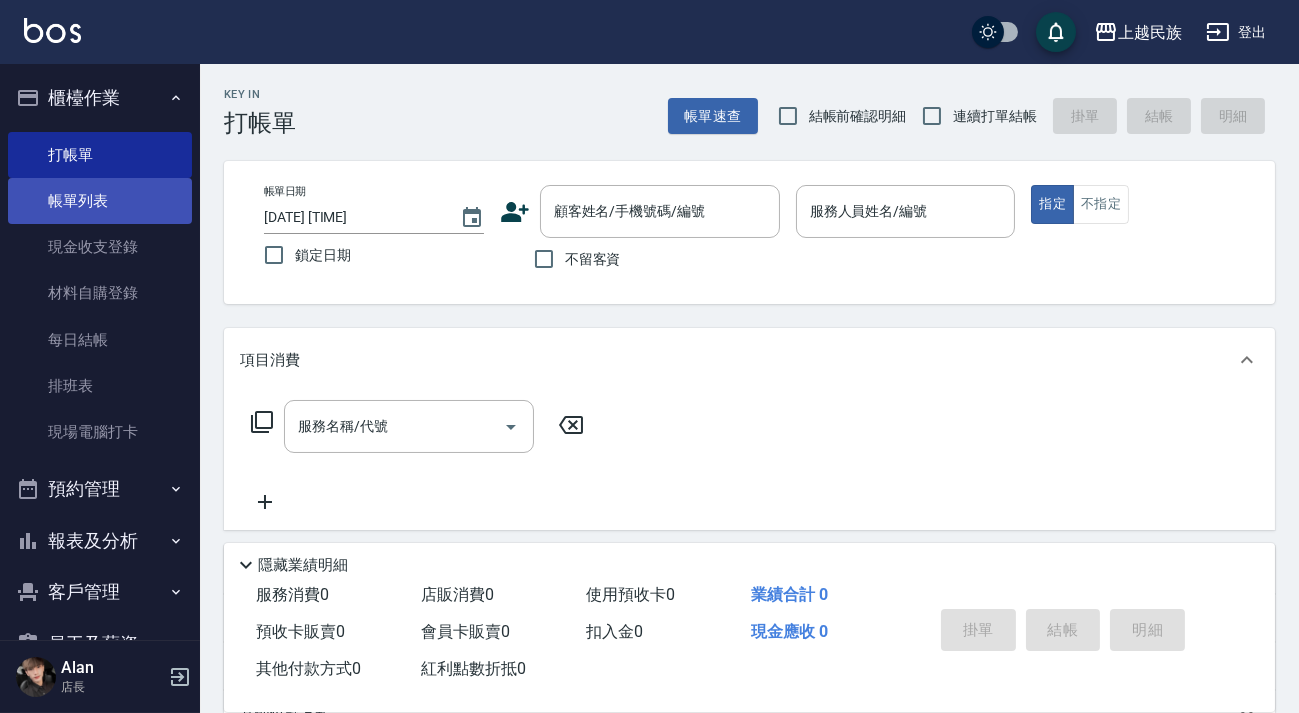 click on "帳單列表" at bounding box center [100, 201] 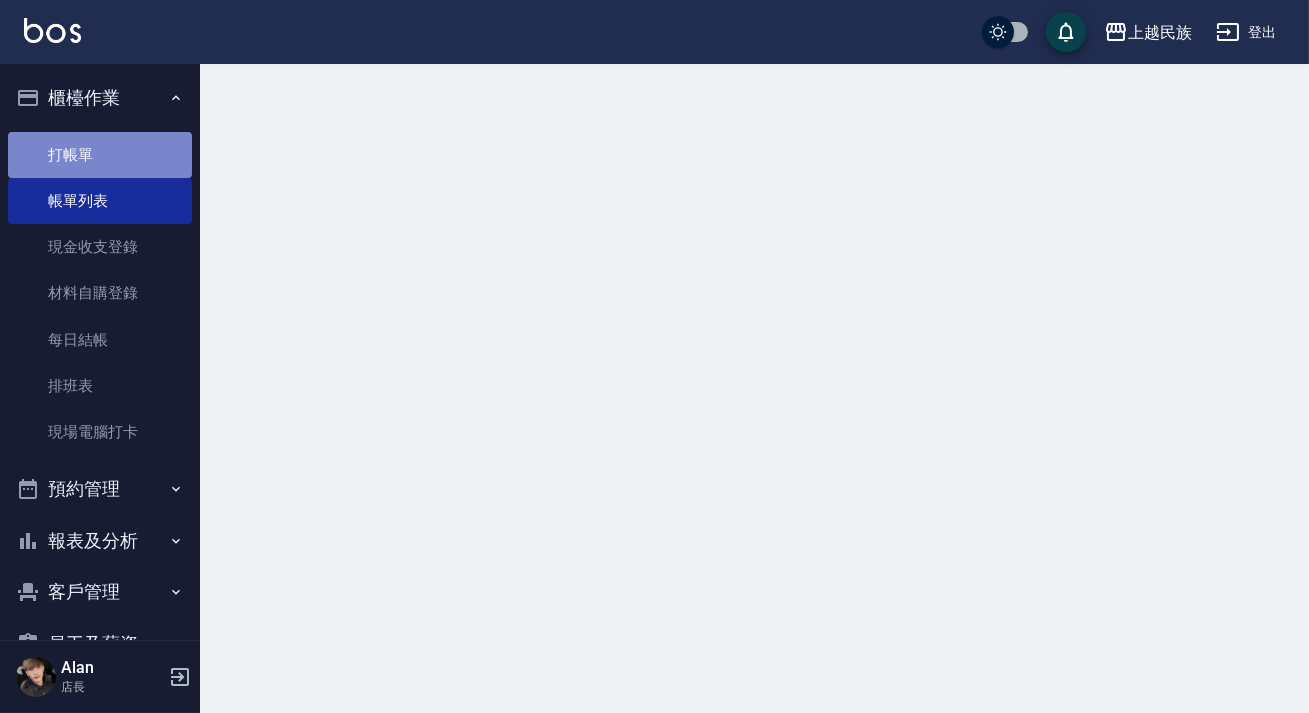 click on "打帳單" at bounding box center (100, 155) 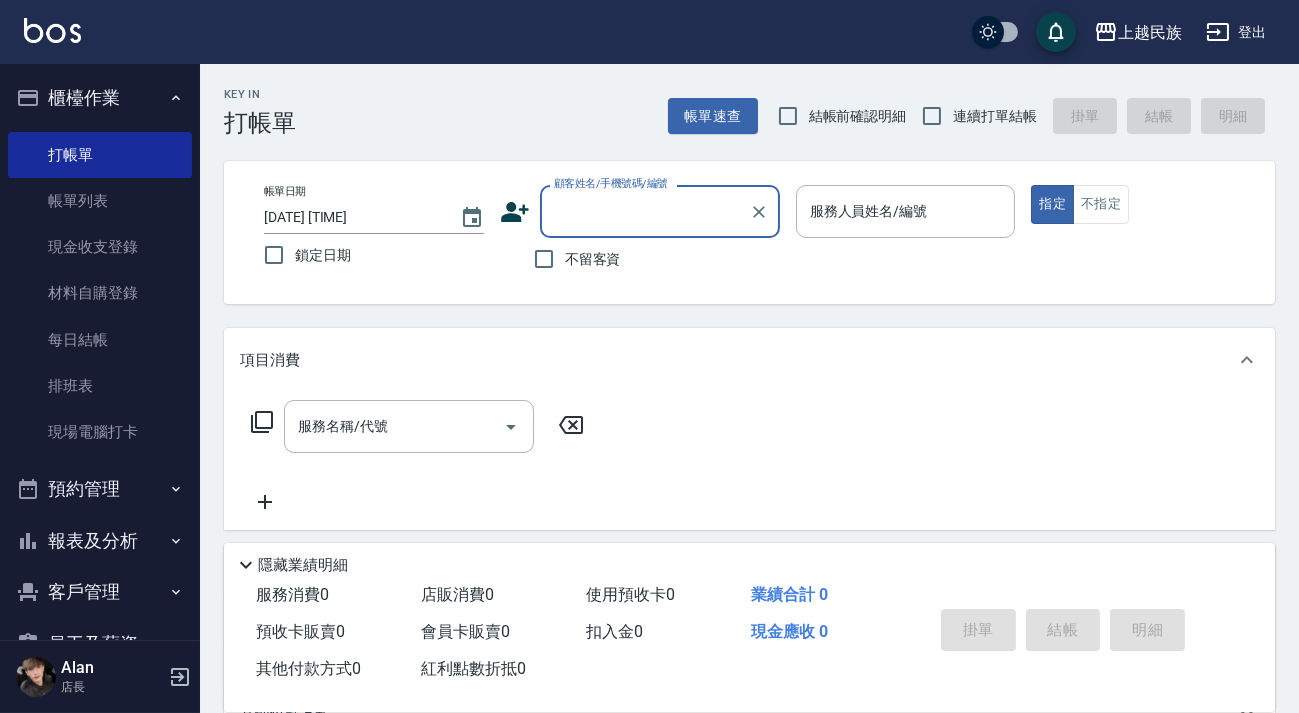 click on "報表及分析" at bounding box center [100, 541] 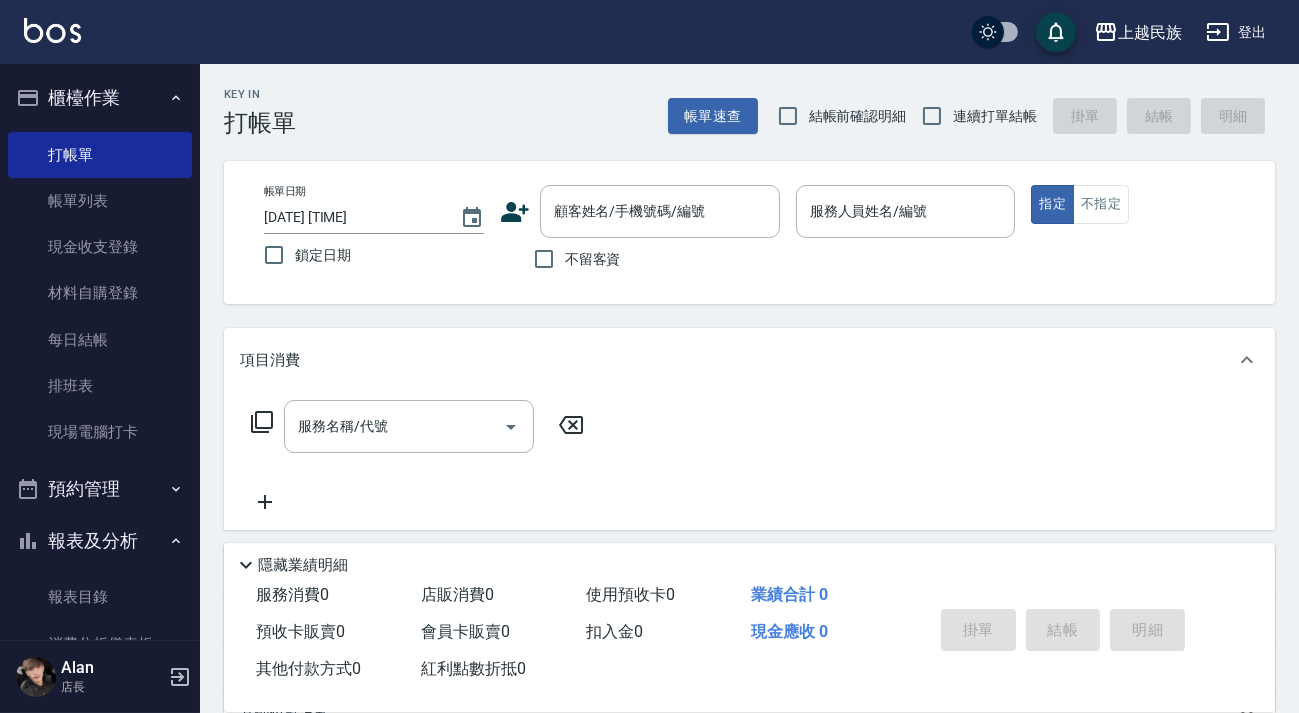 scroll, scrollTop: 454, scrollLeft: 0, axis: vertical 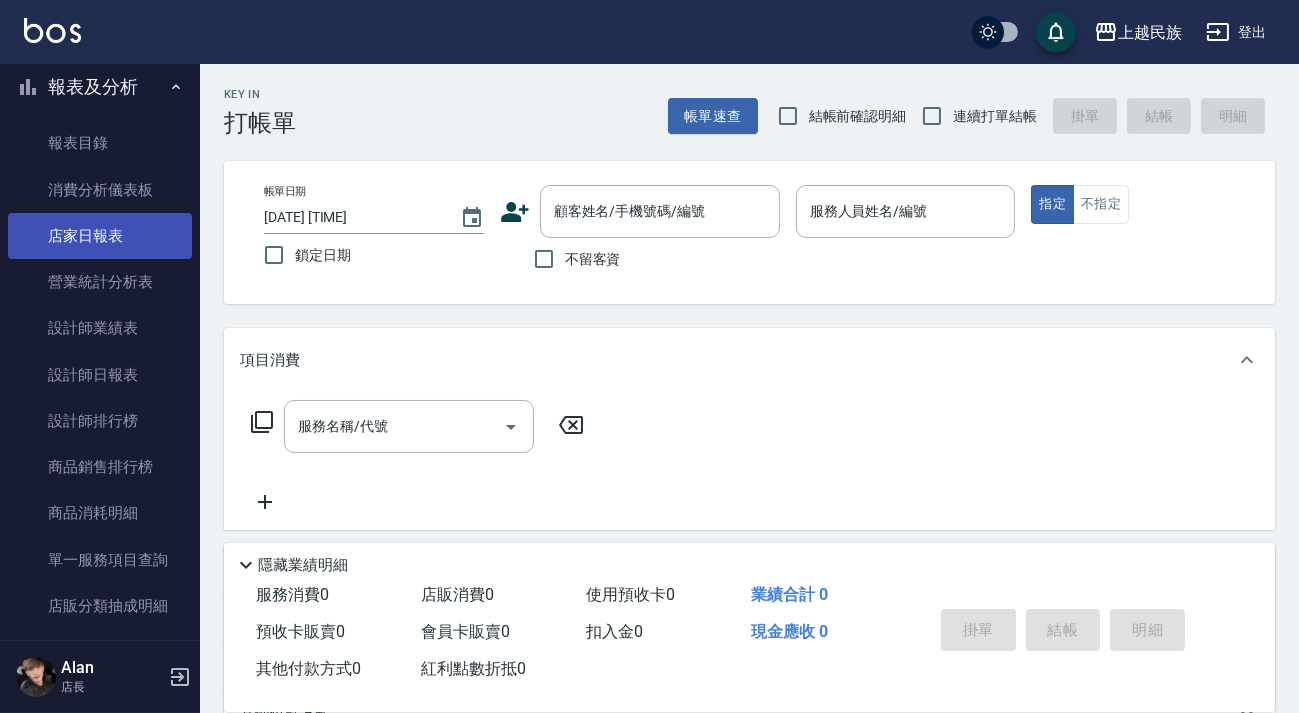 click on "店家日報表" at bounding box center [100, 236] 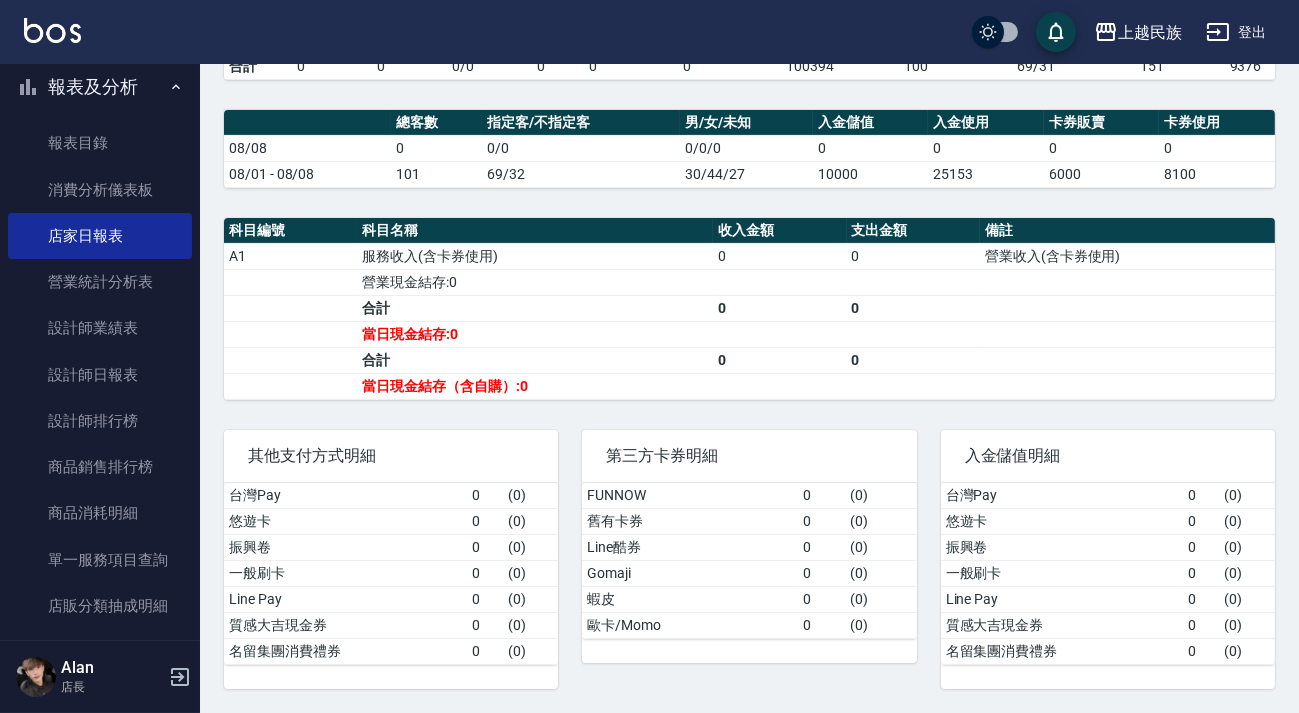 scroll, scrollTop: 88, scrollLeft: 0, axis: vertical 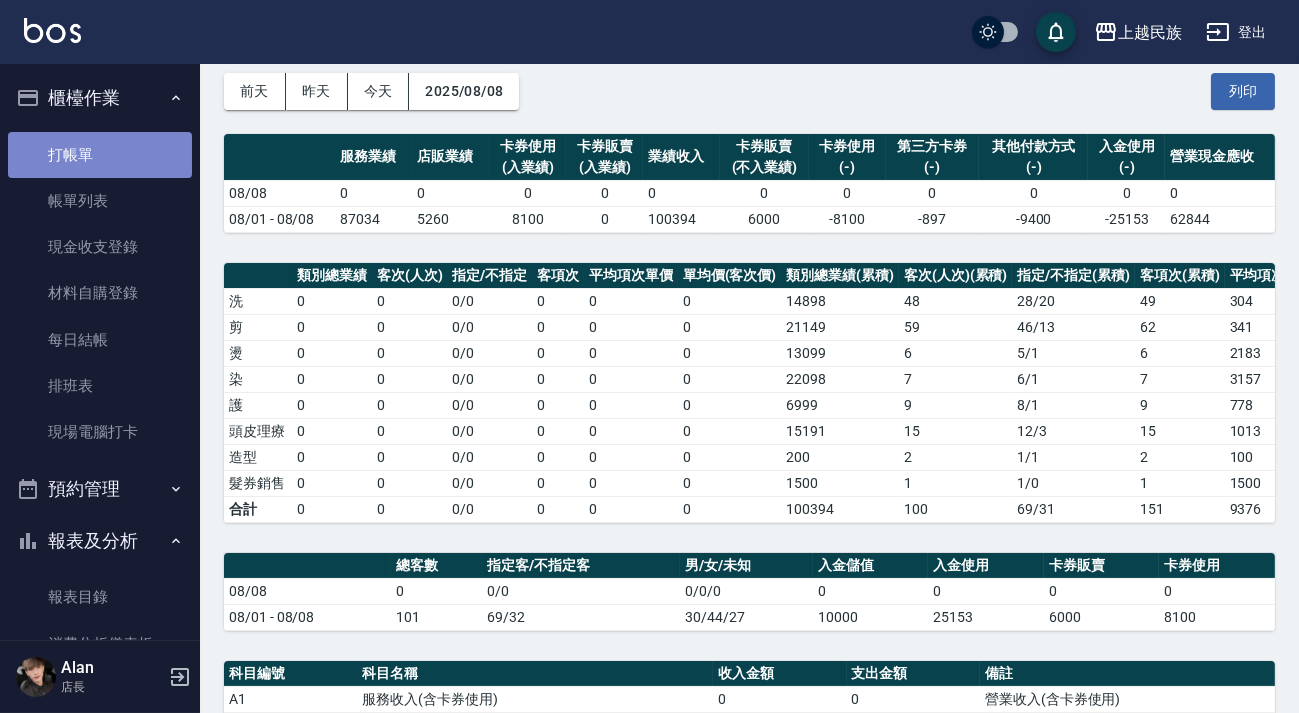 click on "打帳單" at bounding box center (100, 155) 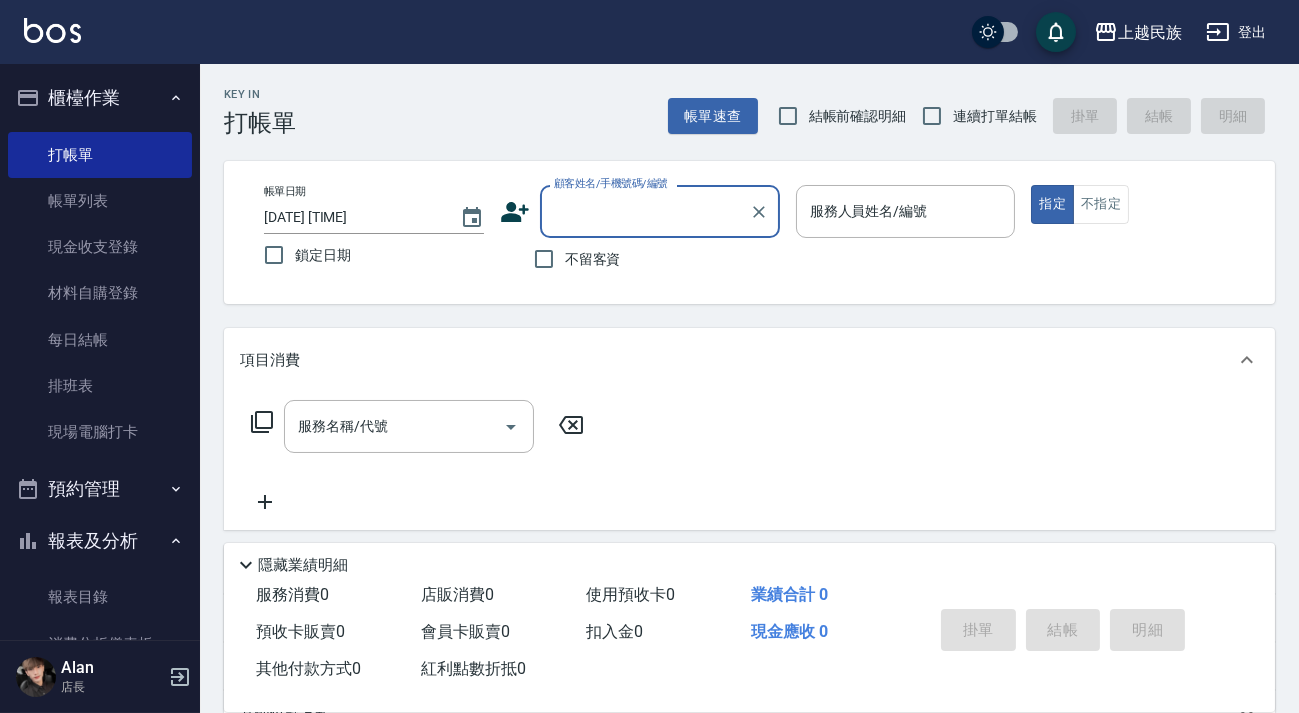 scroll, scrollTop: 260, scrollLeft: 0, axis: vertical 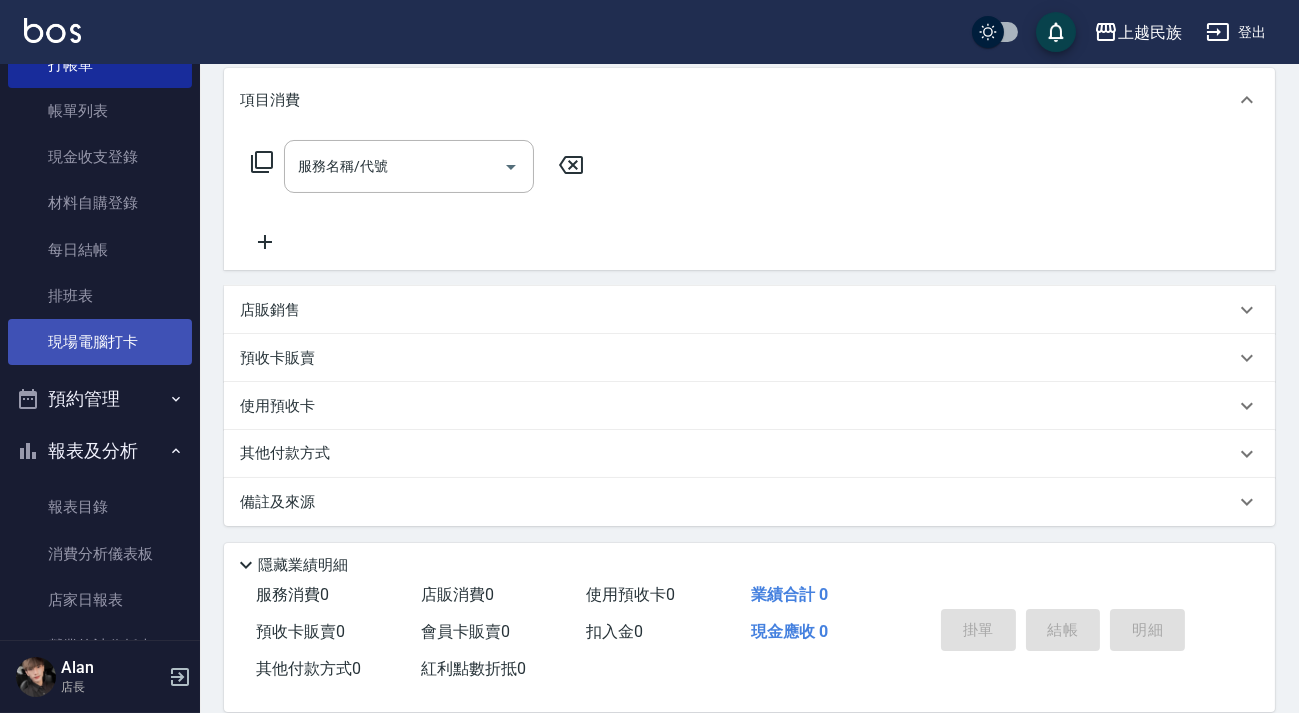 click on "現場電腦打卡" at bounding box center [100, 342] 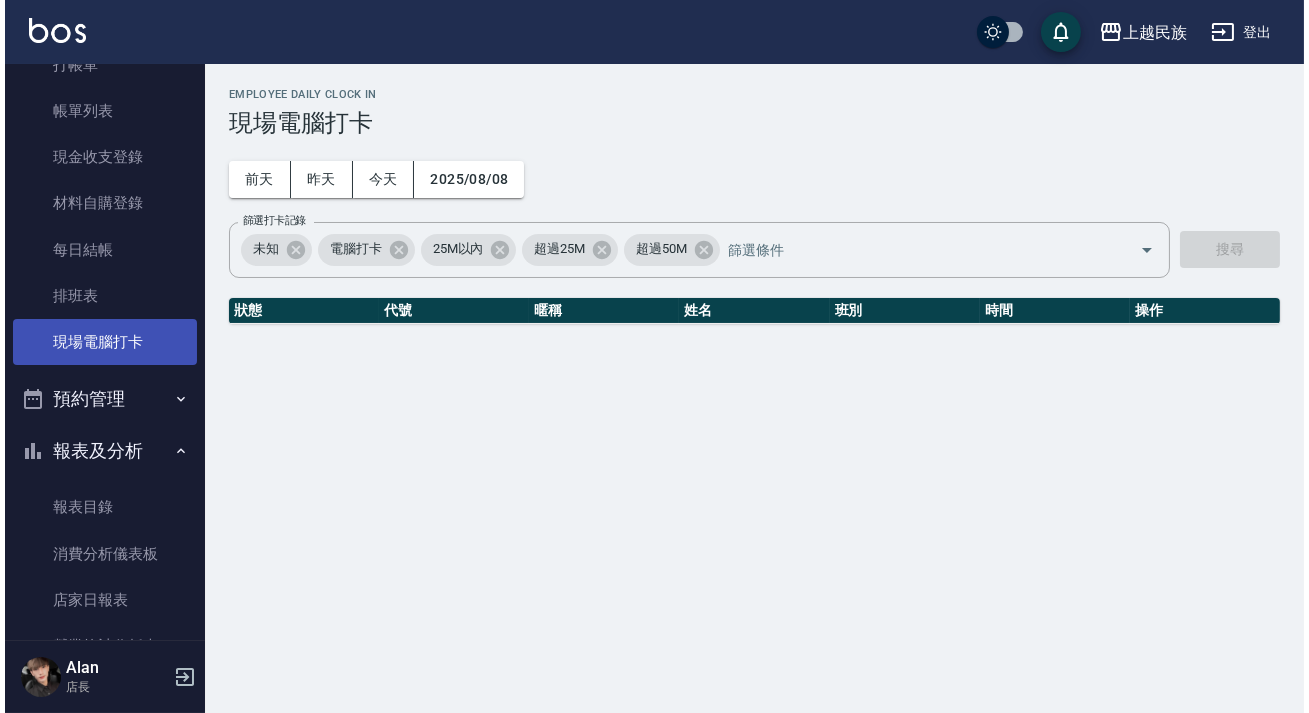 scroll, scrollTop: 0, scrollLeft: 0, axis: both 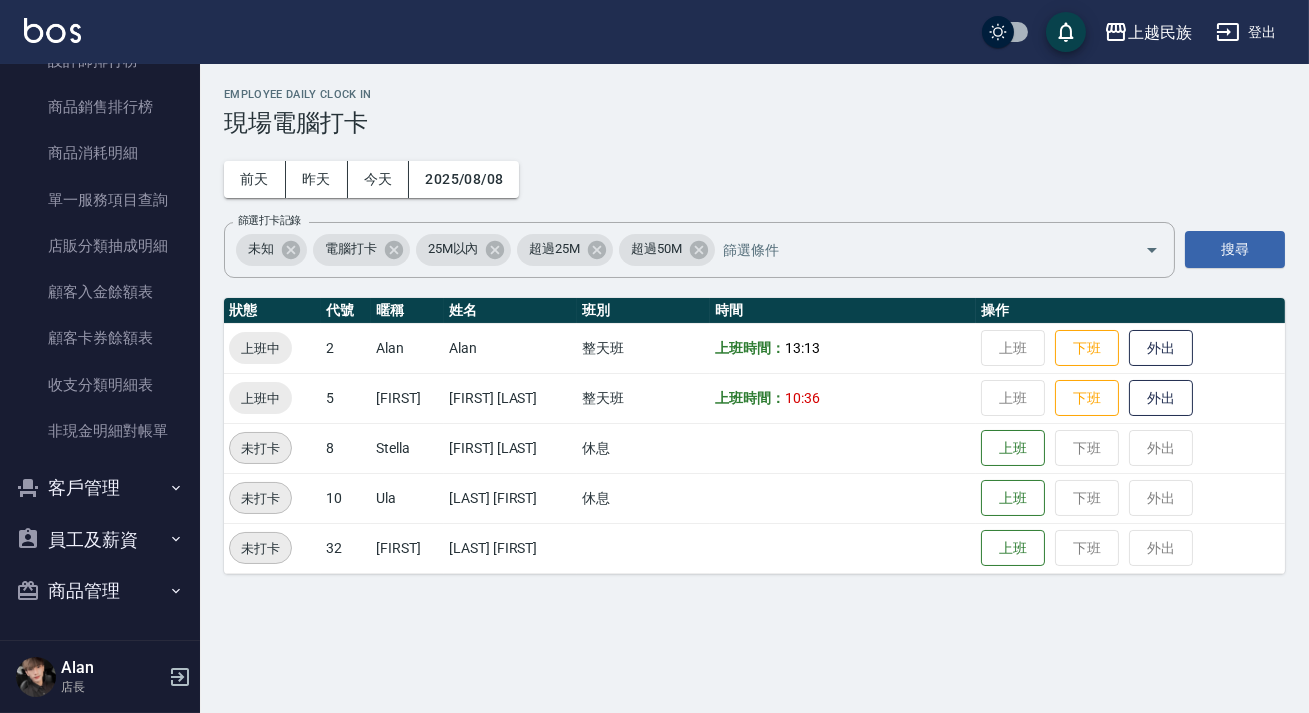 click on "客戶管理" at bounding box center (100, 488) 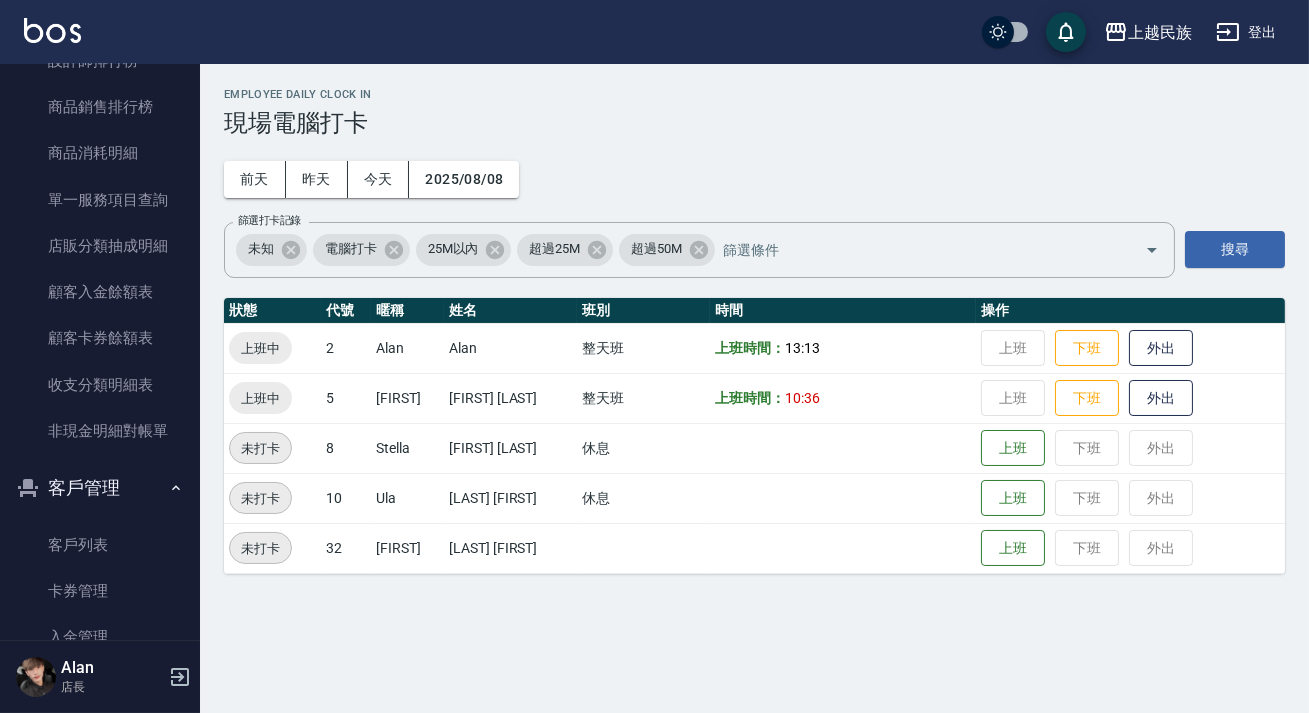 scroll, scrollTop: 969, scrollLeft: 0, axis: vertical 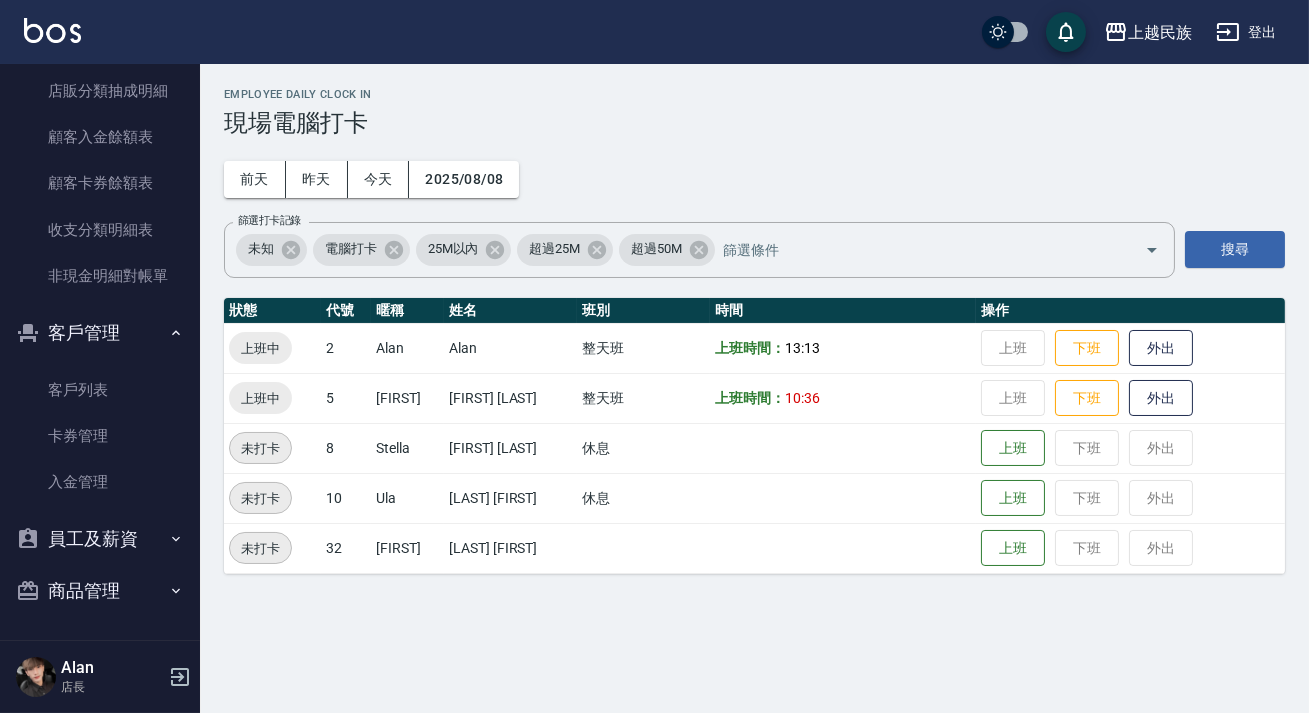 click on "商品管理" at bounding box center (100, 591) 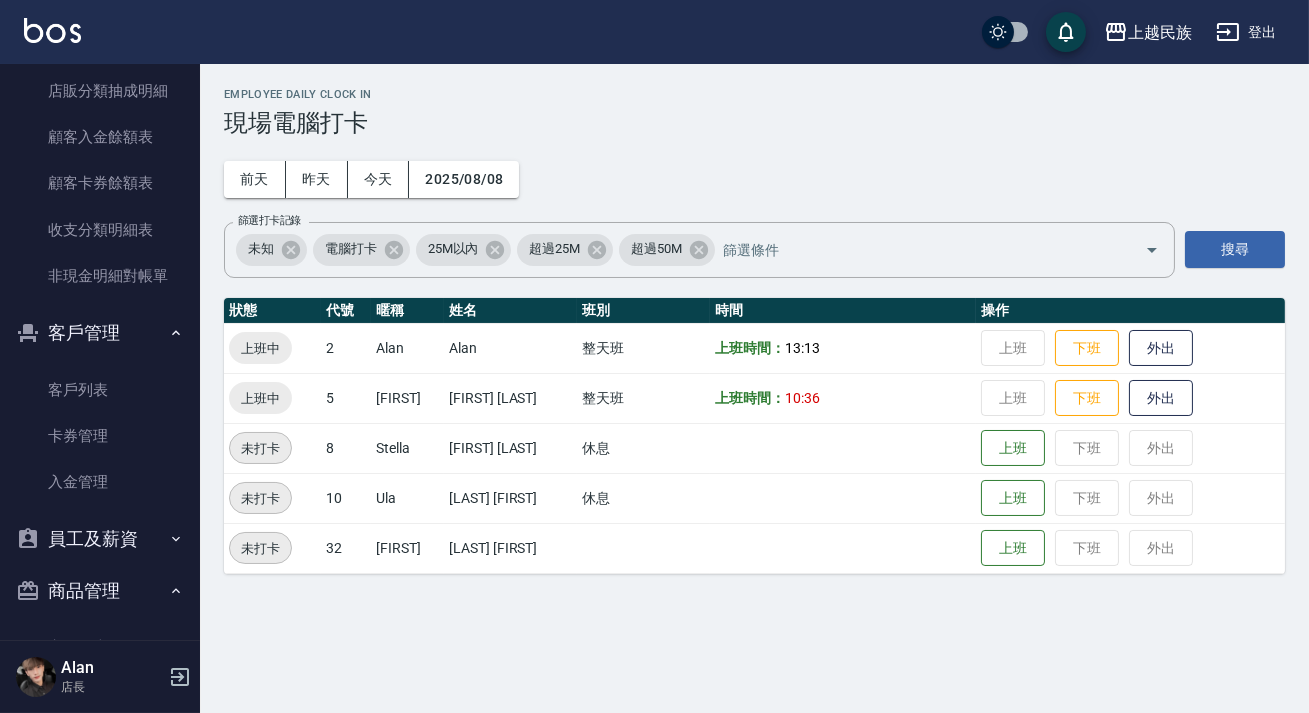 click on "員工及薪資" at bounding box center [100, 539] 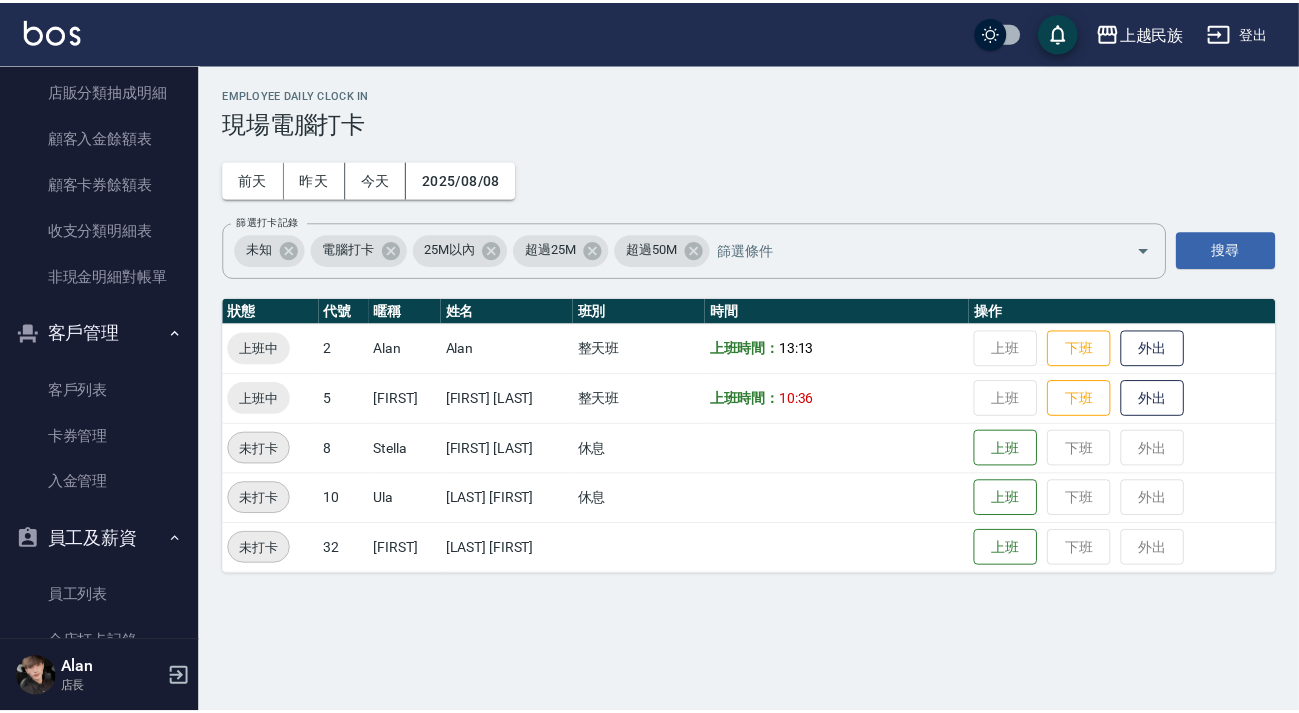 scroll, scrollTop: 1186, scrollLeft: 0, axis: vertical 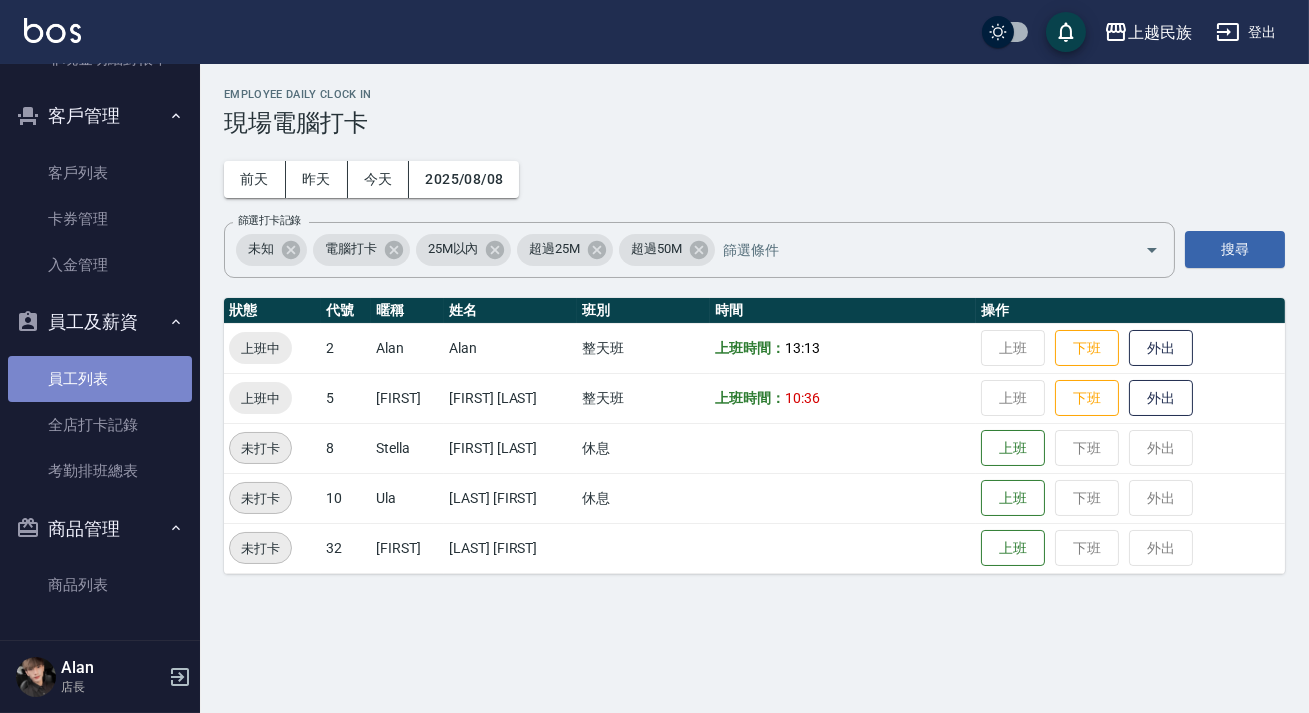 click on "員工列表" at bounding box center (100, 379) 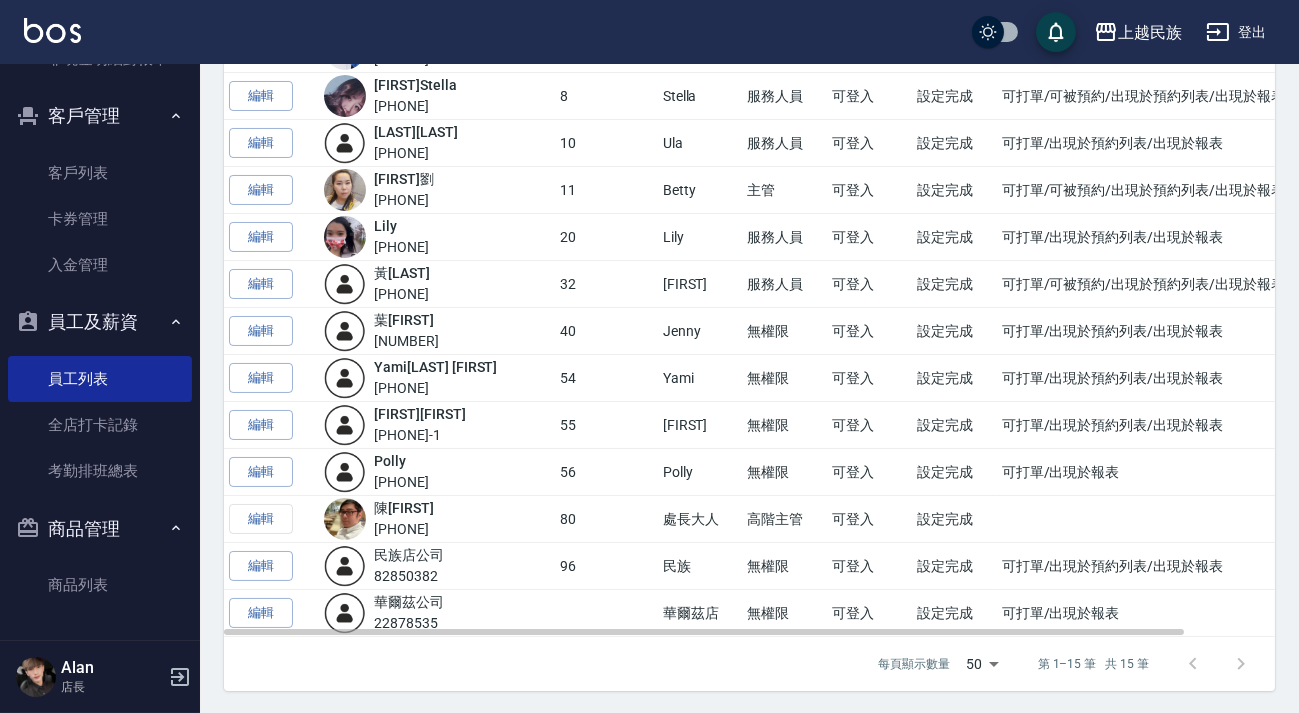 scroll, scrollTop: 144, scrollLeft: 0, axis: vertical 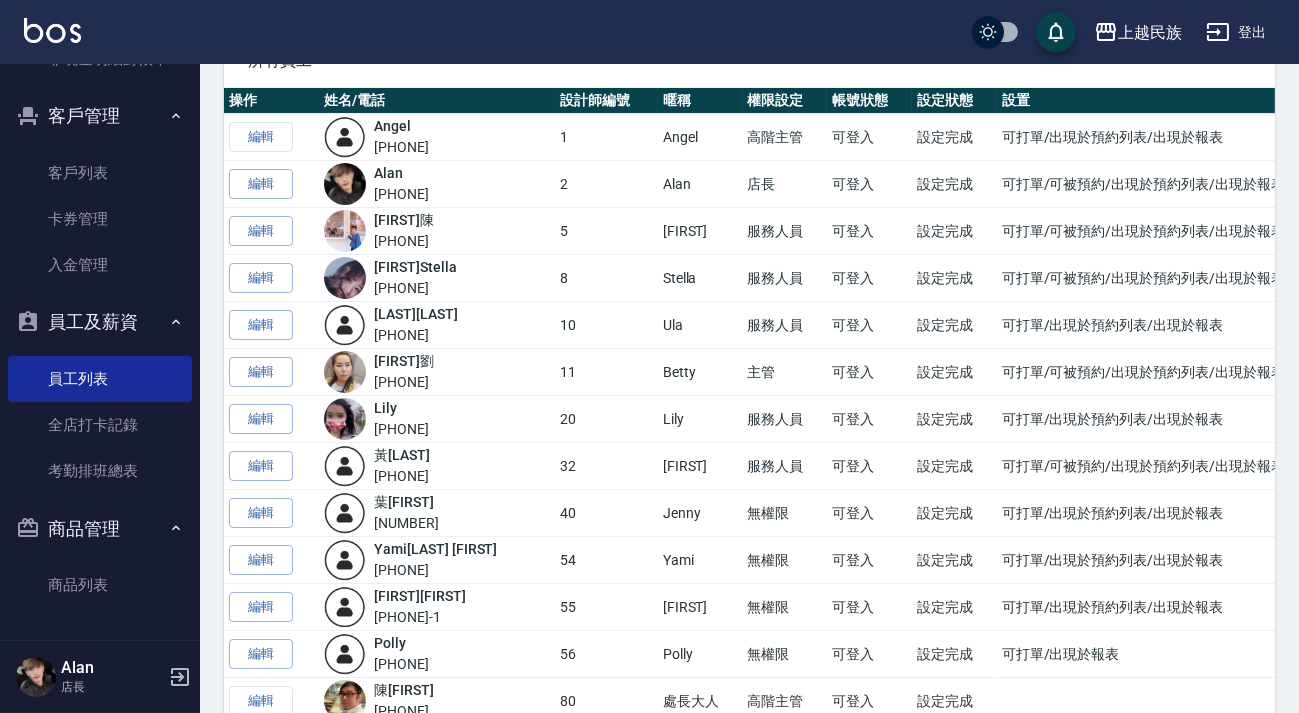 click on "可打單/出現於預約列表/出現於報表" at bounding box center [1185, 325] 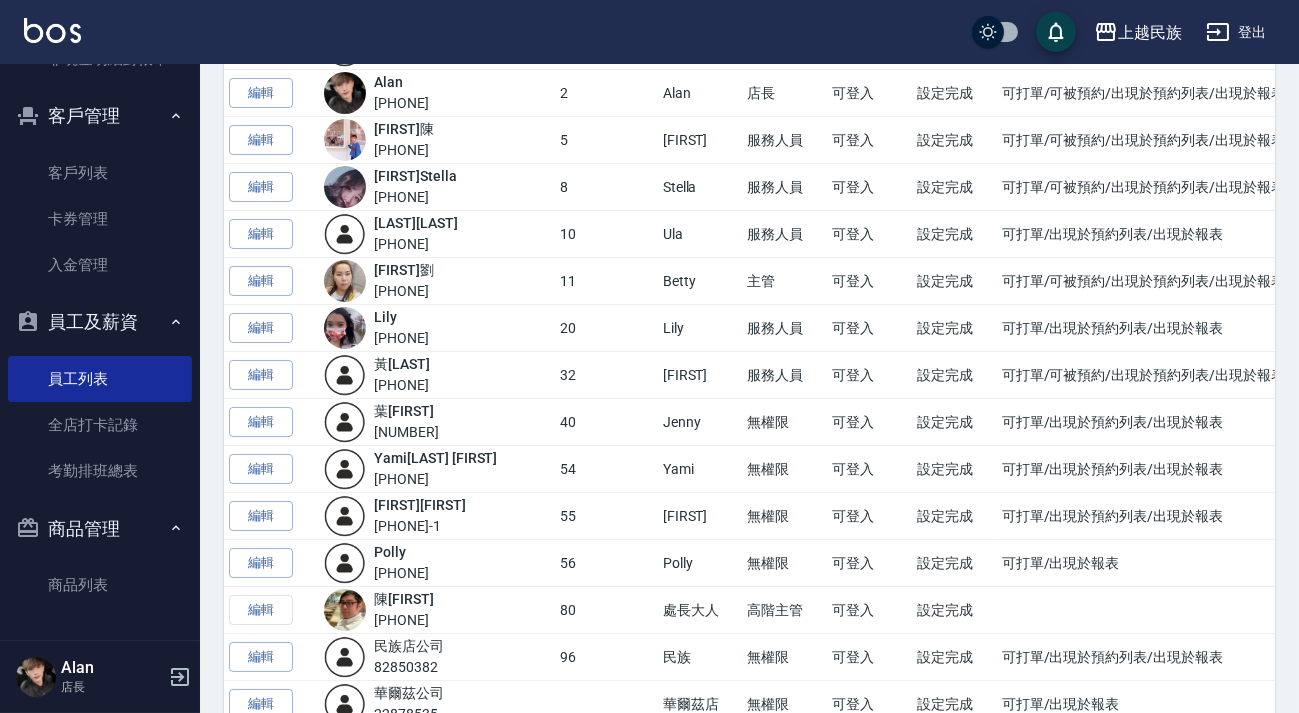 scroll, scrollTop: 326, scrollLeft: 0, axis: vertical 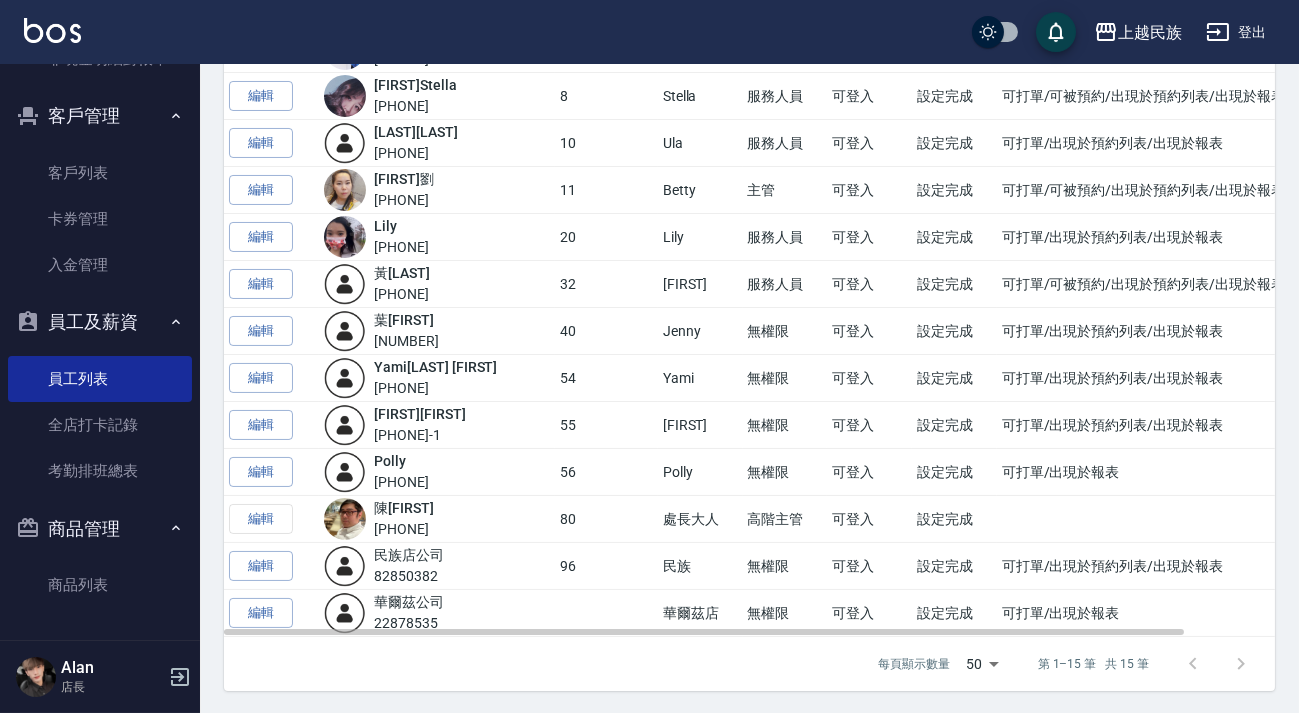 click on "[FIRST] [FIRST] [NUMBER]" at bounding box center (437, 331) 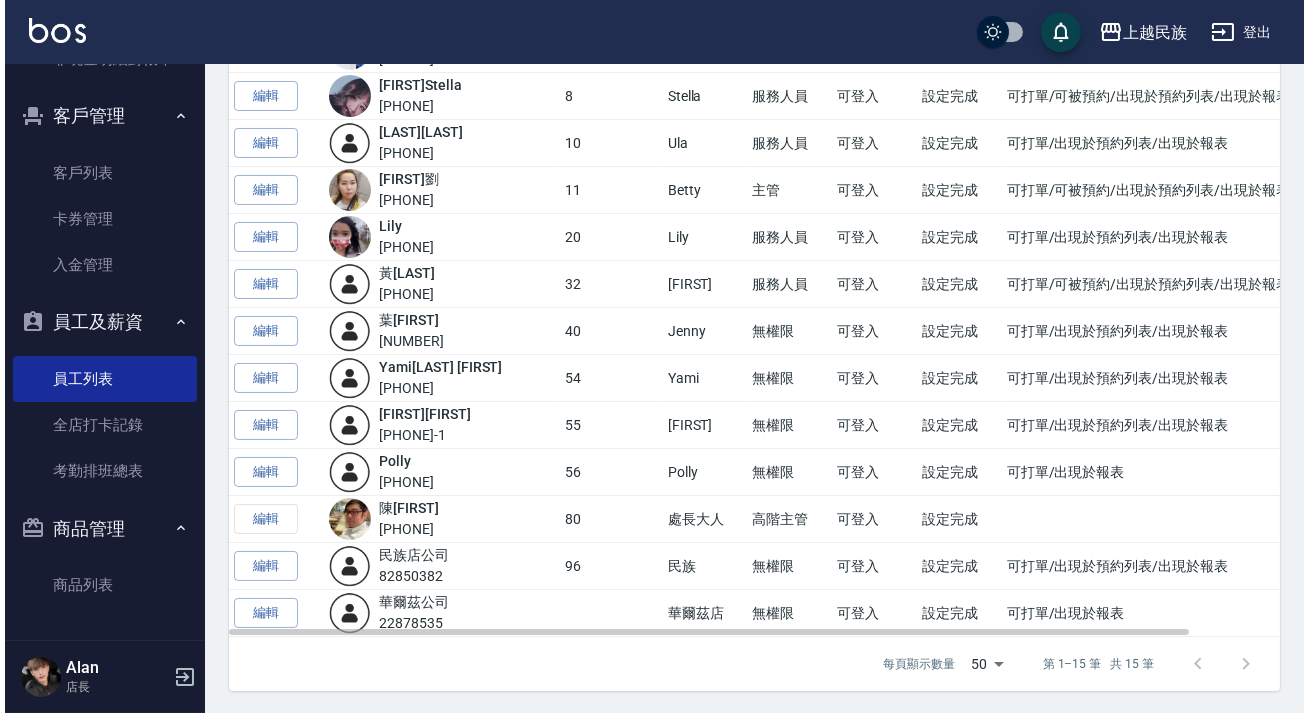 scroll, scrollTop: 0, scrollLeft: 0, axis: both 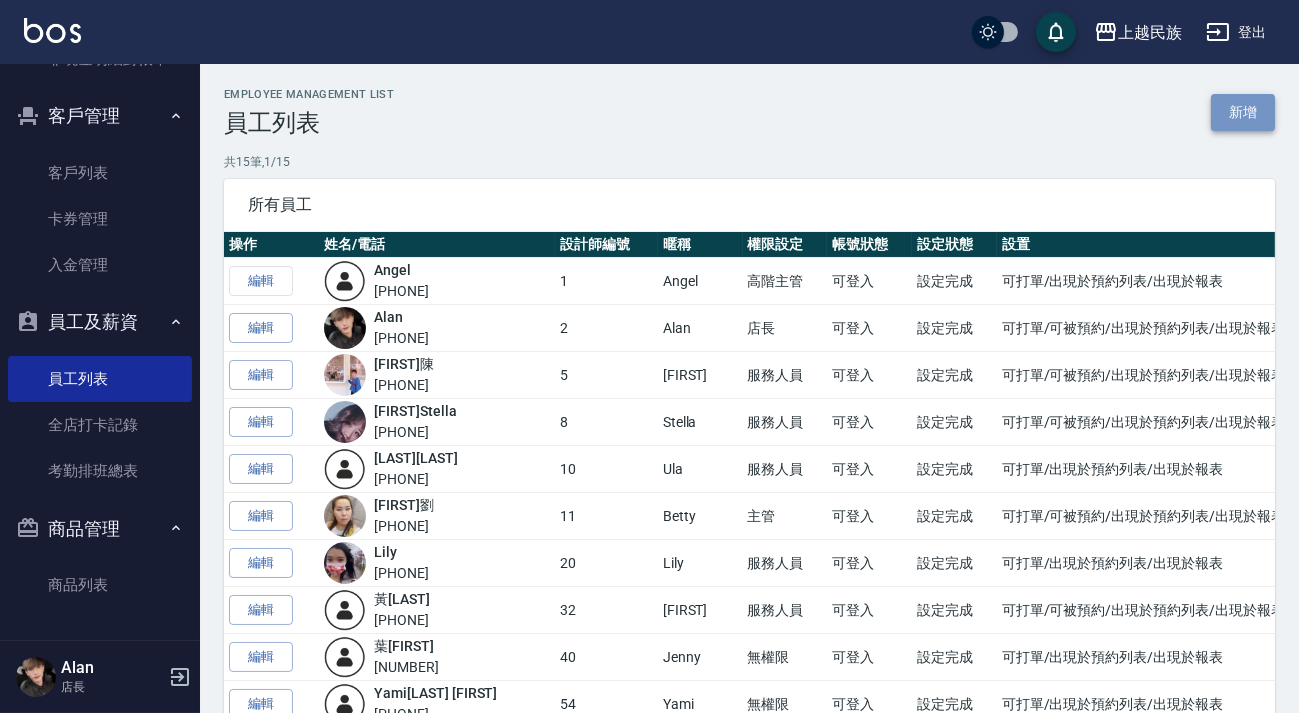 click on "新增" at bounding box center (1243, 112) 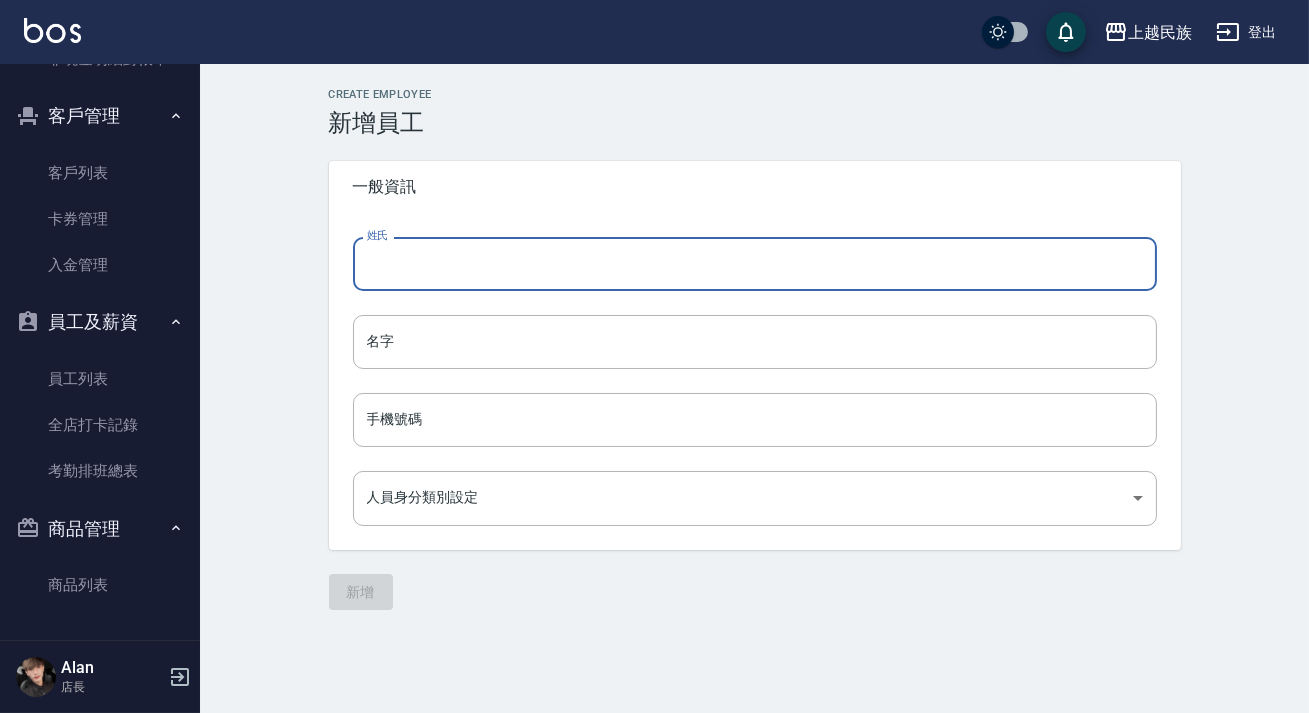 click on "姓氏" at bounding box center (755, 264) 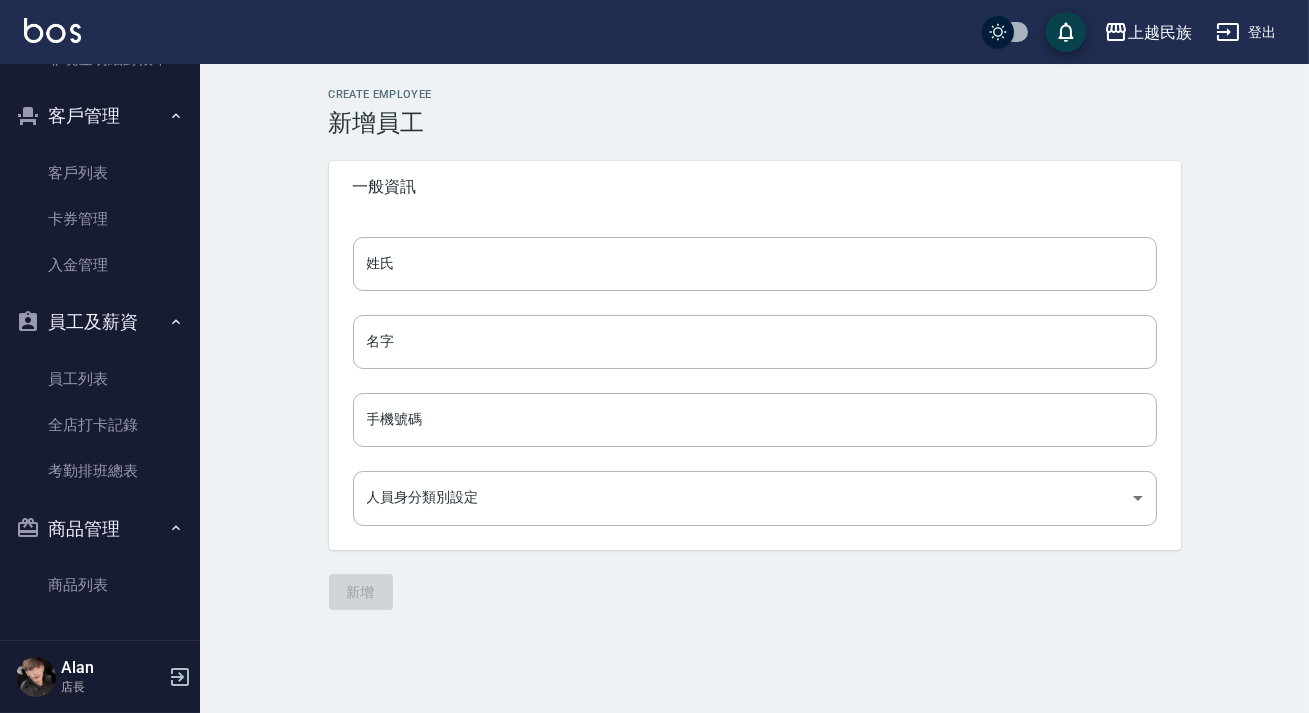 click on "Create Employee 新增員工 一般資訊 姓氏 姓氏 名字 名字 手機號碼 手機號碼 人員身分類別設定 ​ 人員身分類別設定 新增" at bounding box center [754, 349] 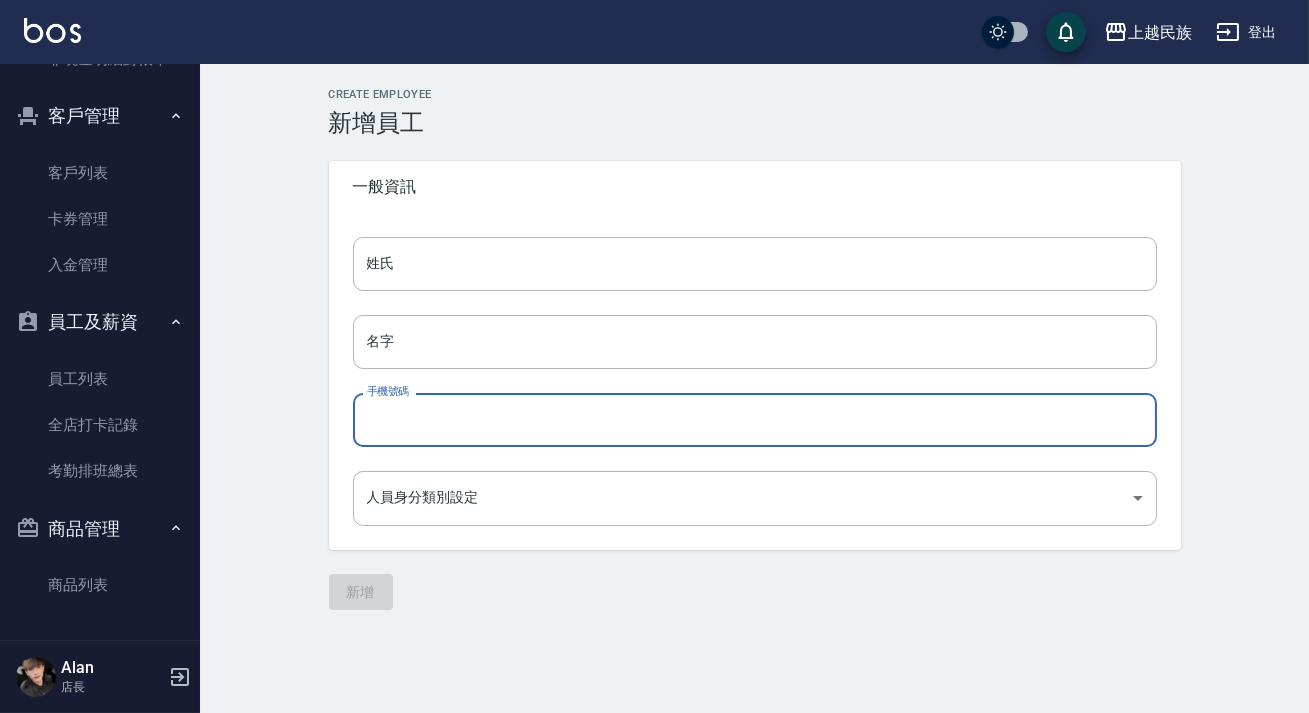 click on "手機號碼" at bounding box center [755, 420] 